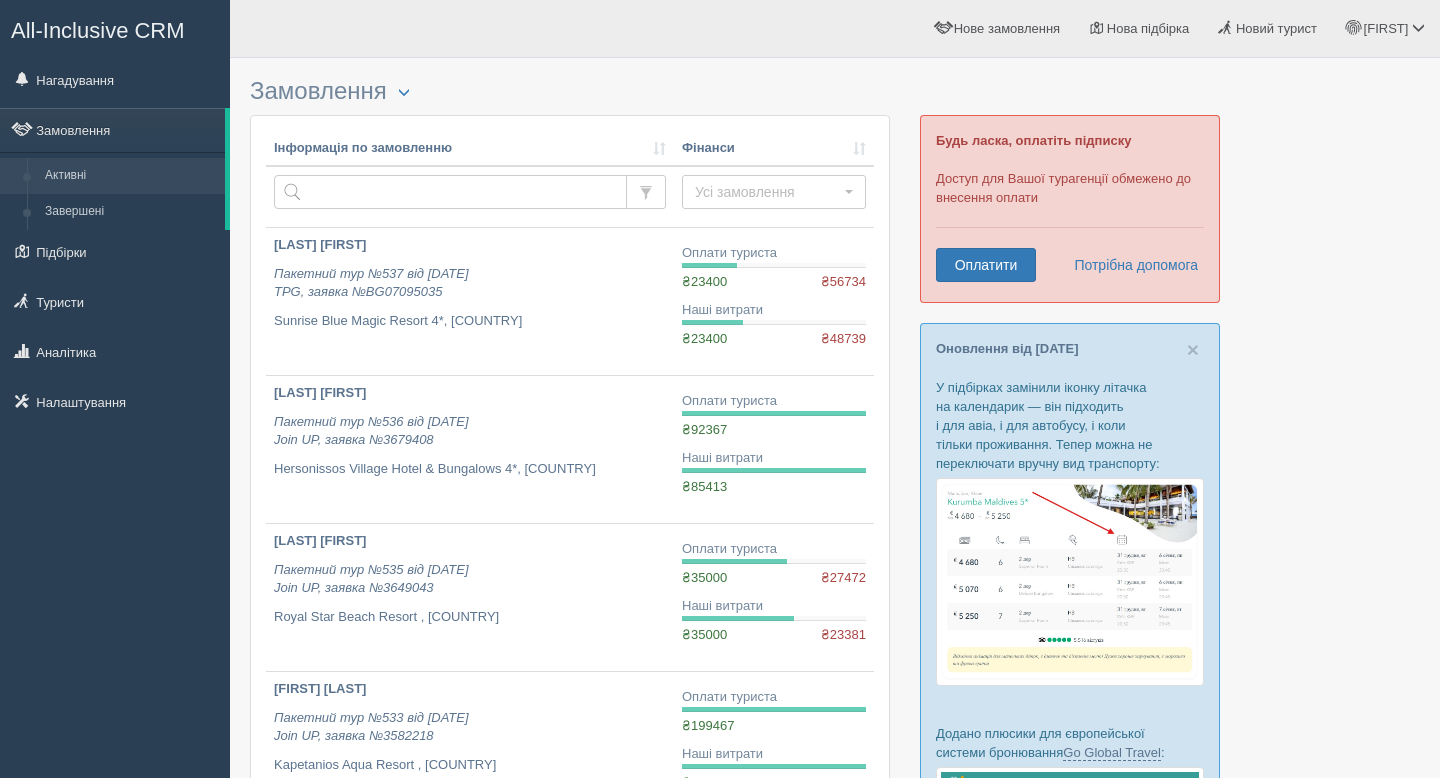 scroll, scrollTop: 0, scrollLeft: 0, axis: both 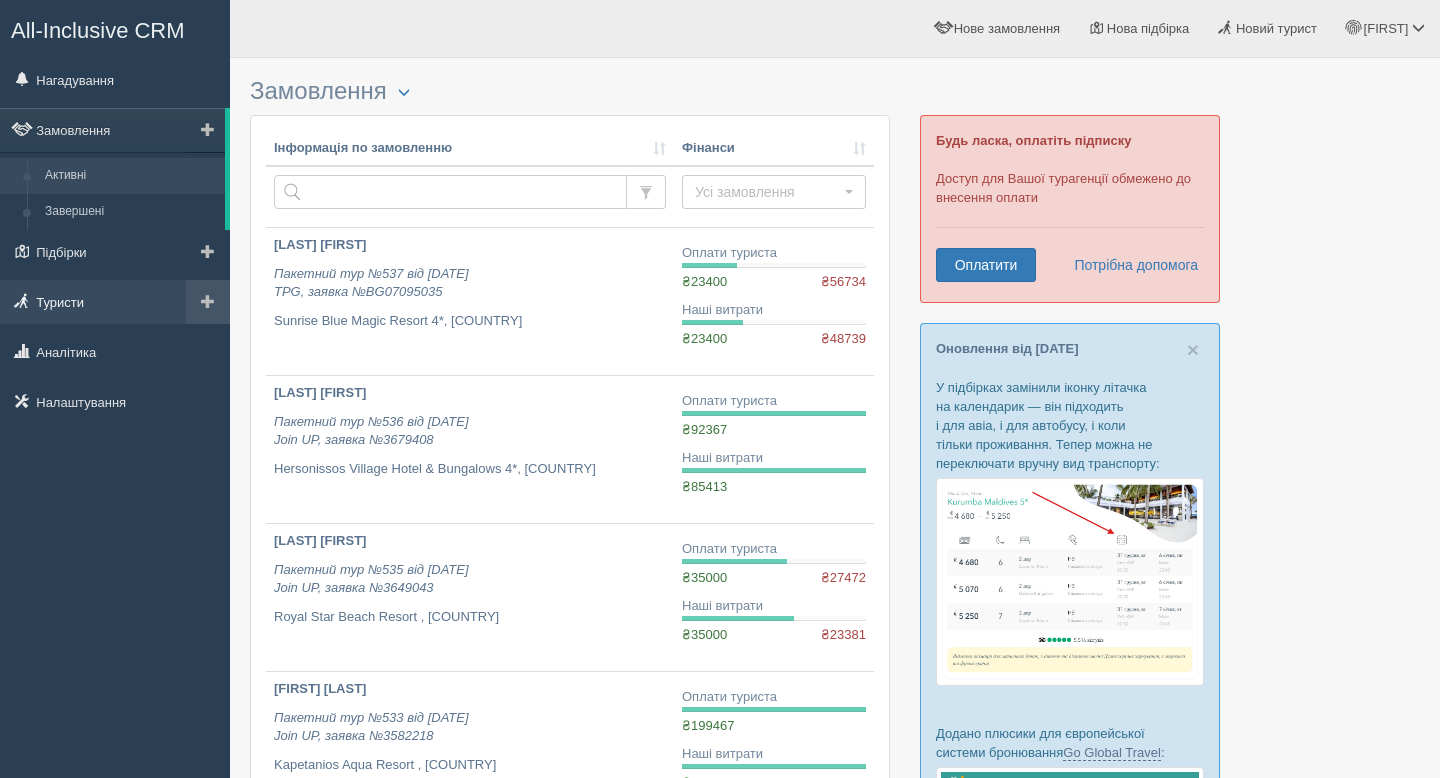 click on "Туристи" at bounding box center (115, 302) 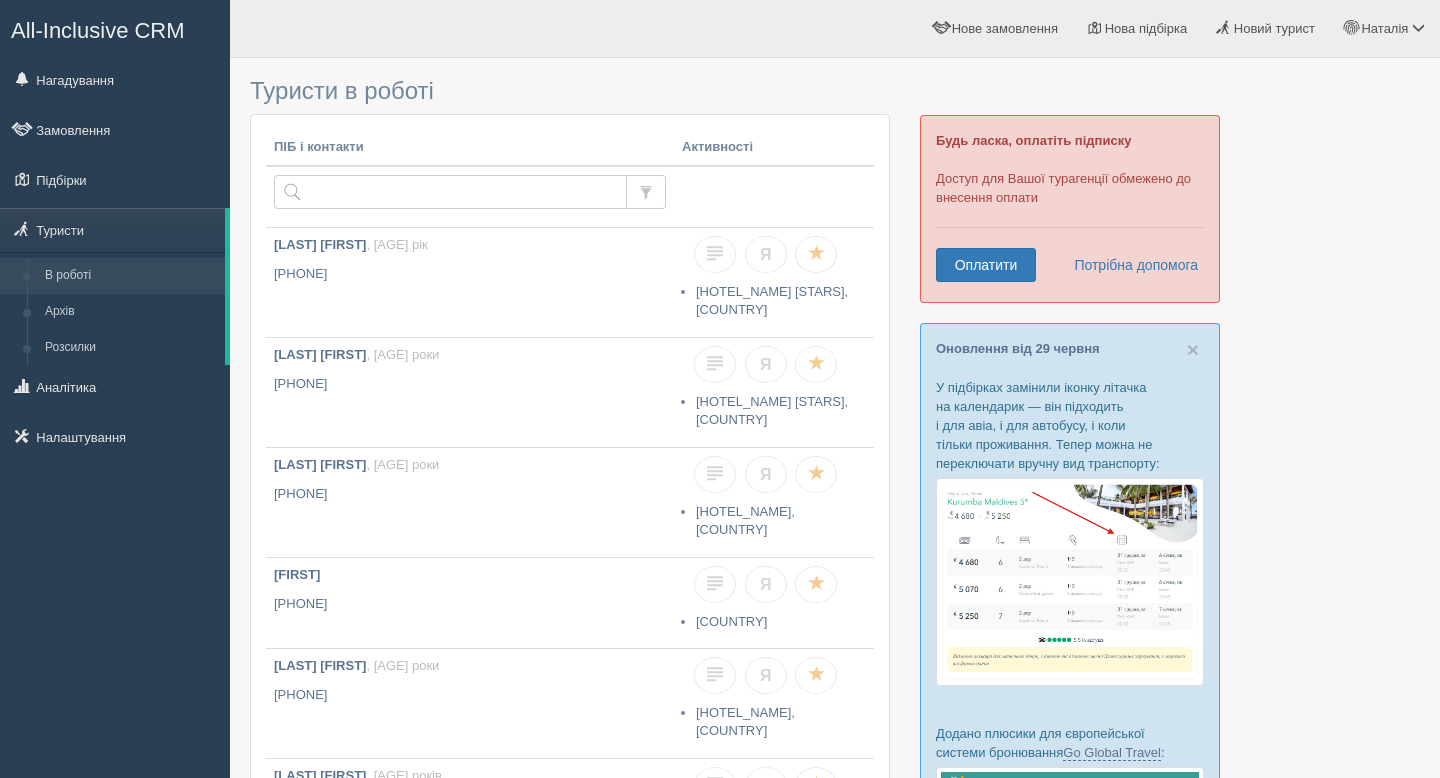 scroll, scrollTop: 0, scrollLeft: 0, axis: both 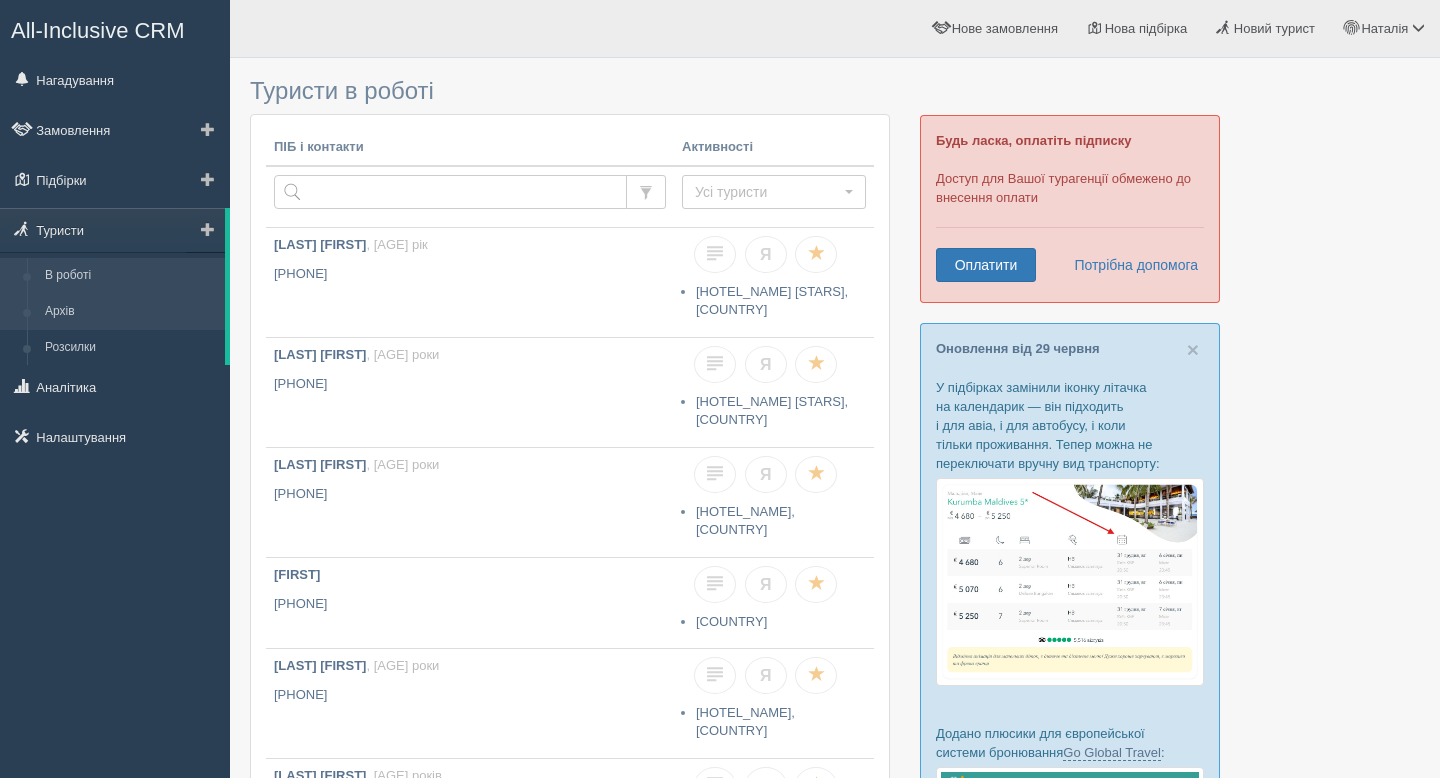 click on "Архів" at bounding box center (130, 312) 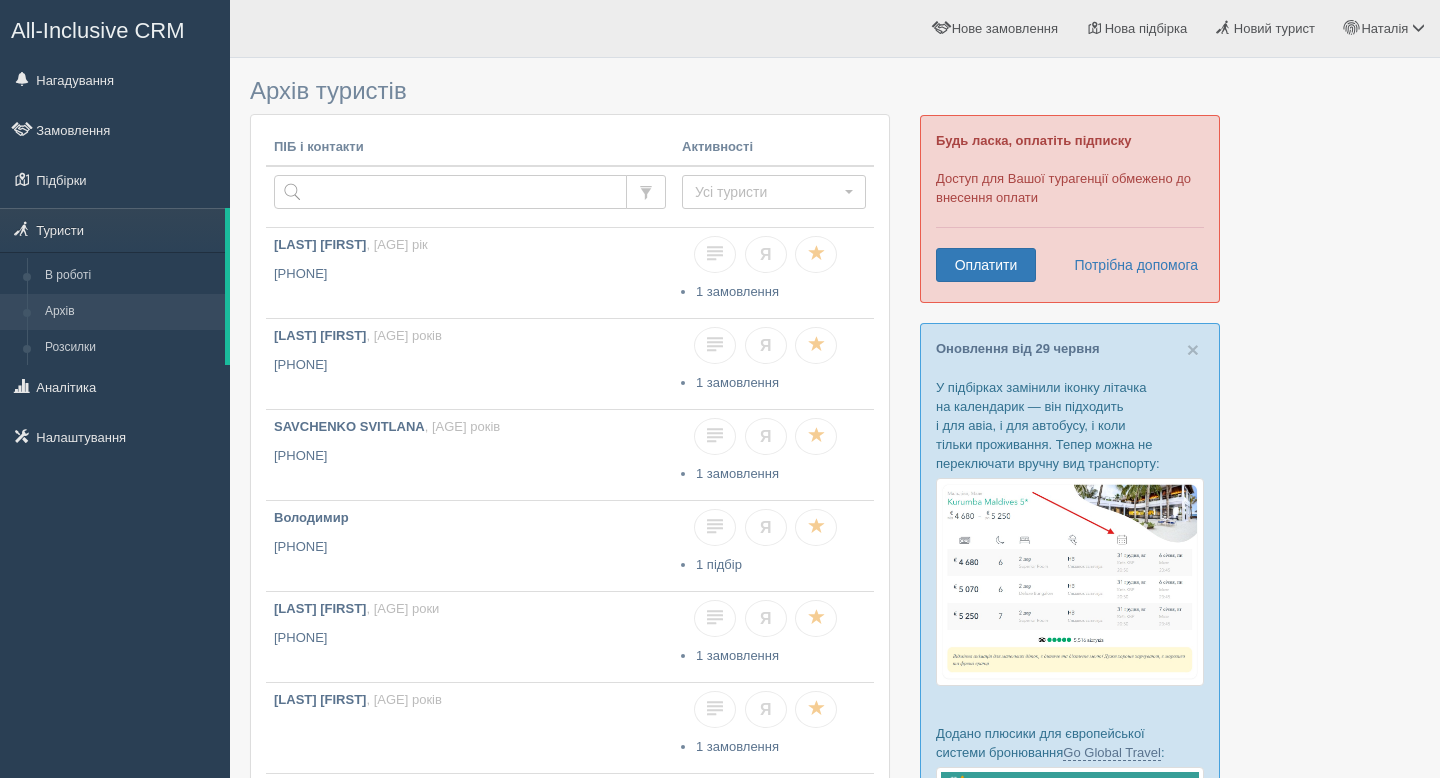 scroll, scrollTop: 0, scrollLeft: 0, axis: both 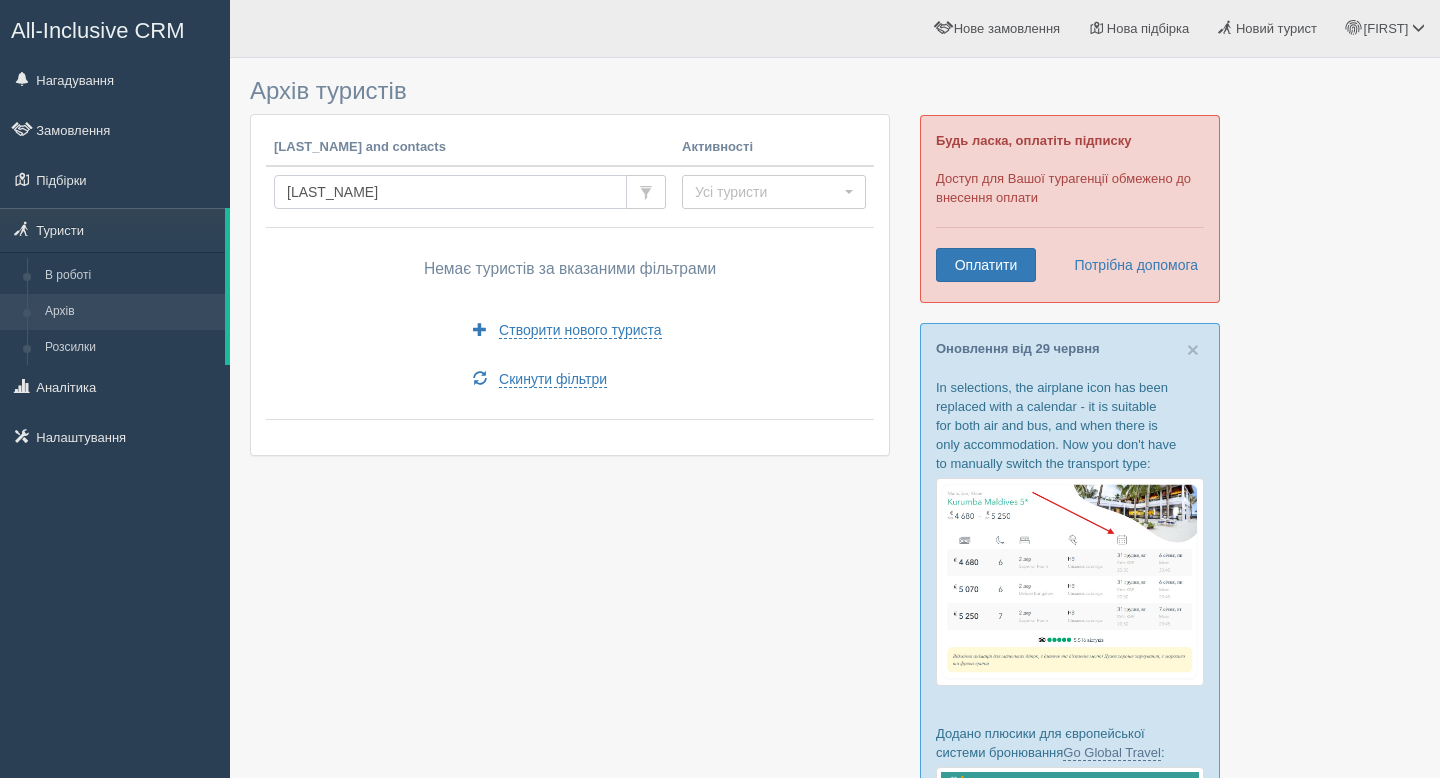 click on "LOBASHEVA" at bounding box center (450, 192) 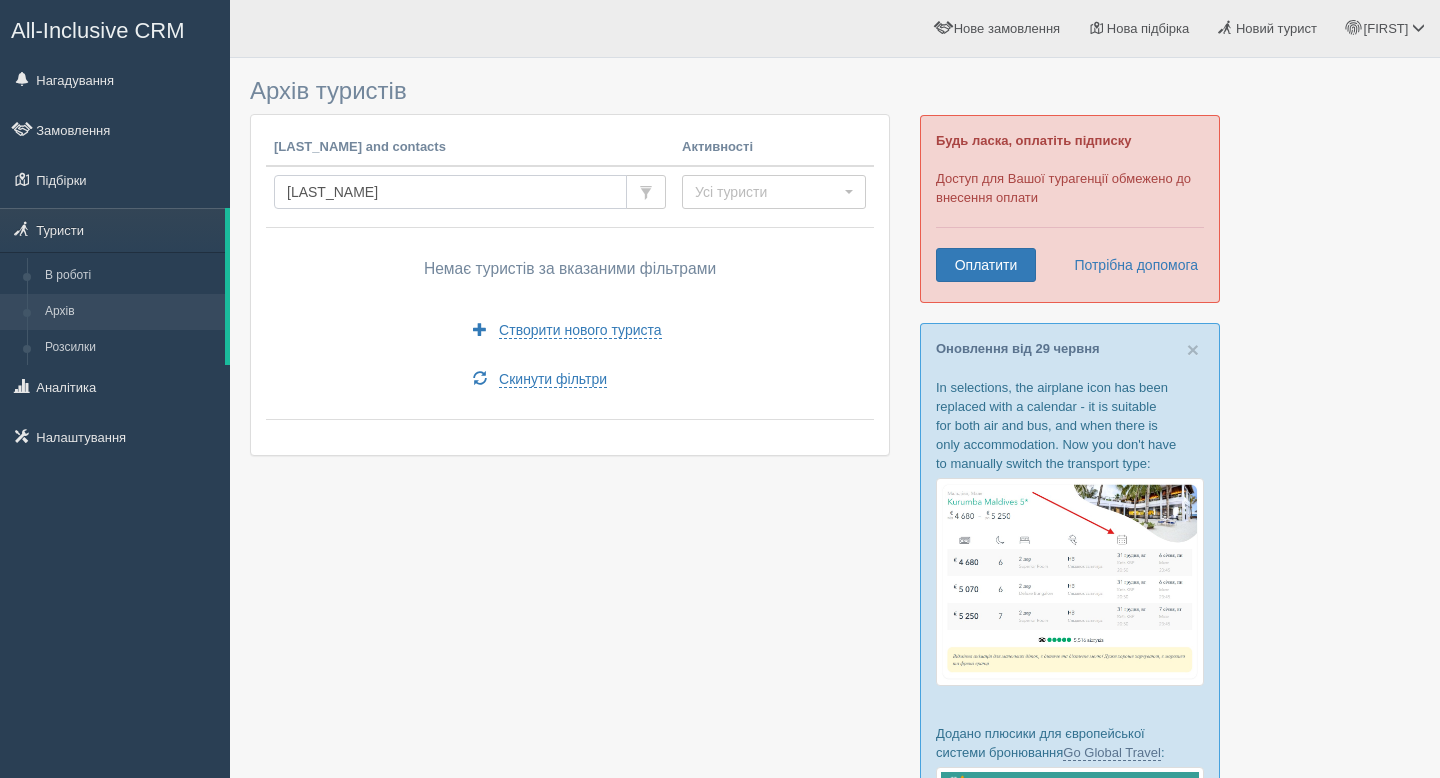 type on "LOBASHEV" 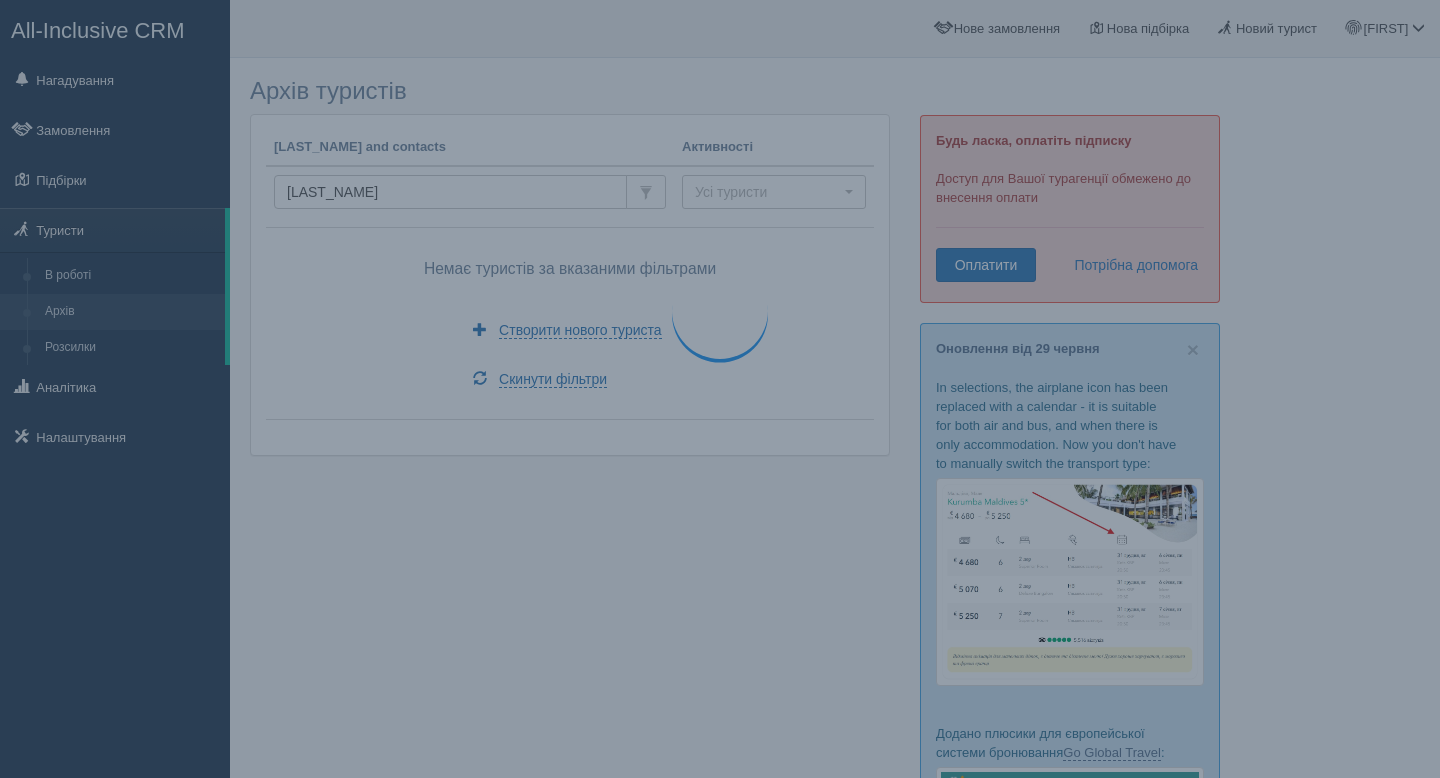 click on "Немає туристів за вказаними фільтрами" at bounding box center [570, 269] 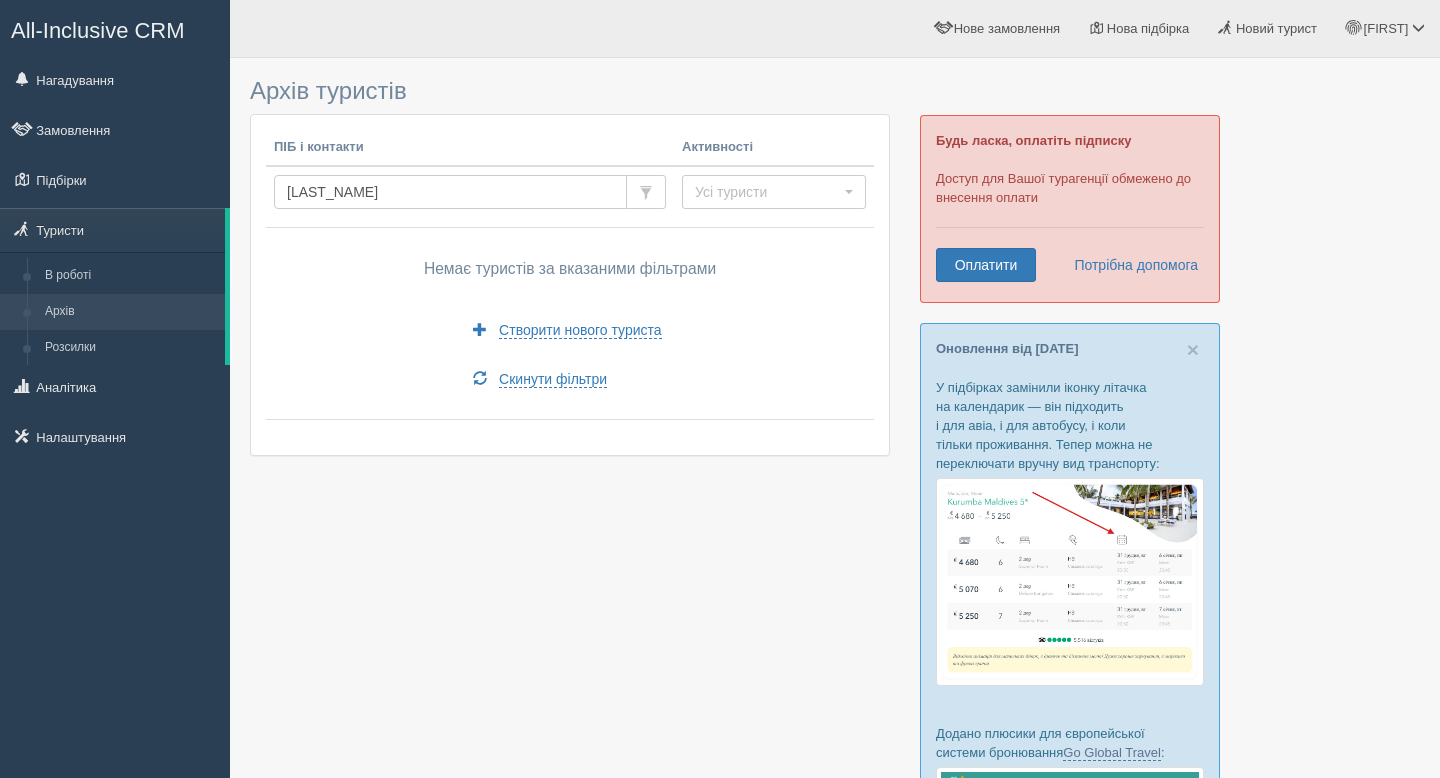 scroll, scrollTop: 0, scrollLeft: 0, axis: both 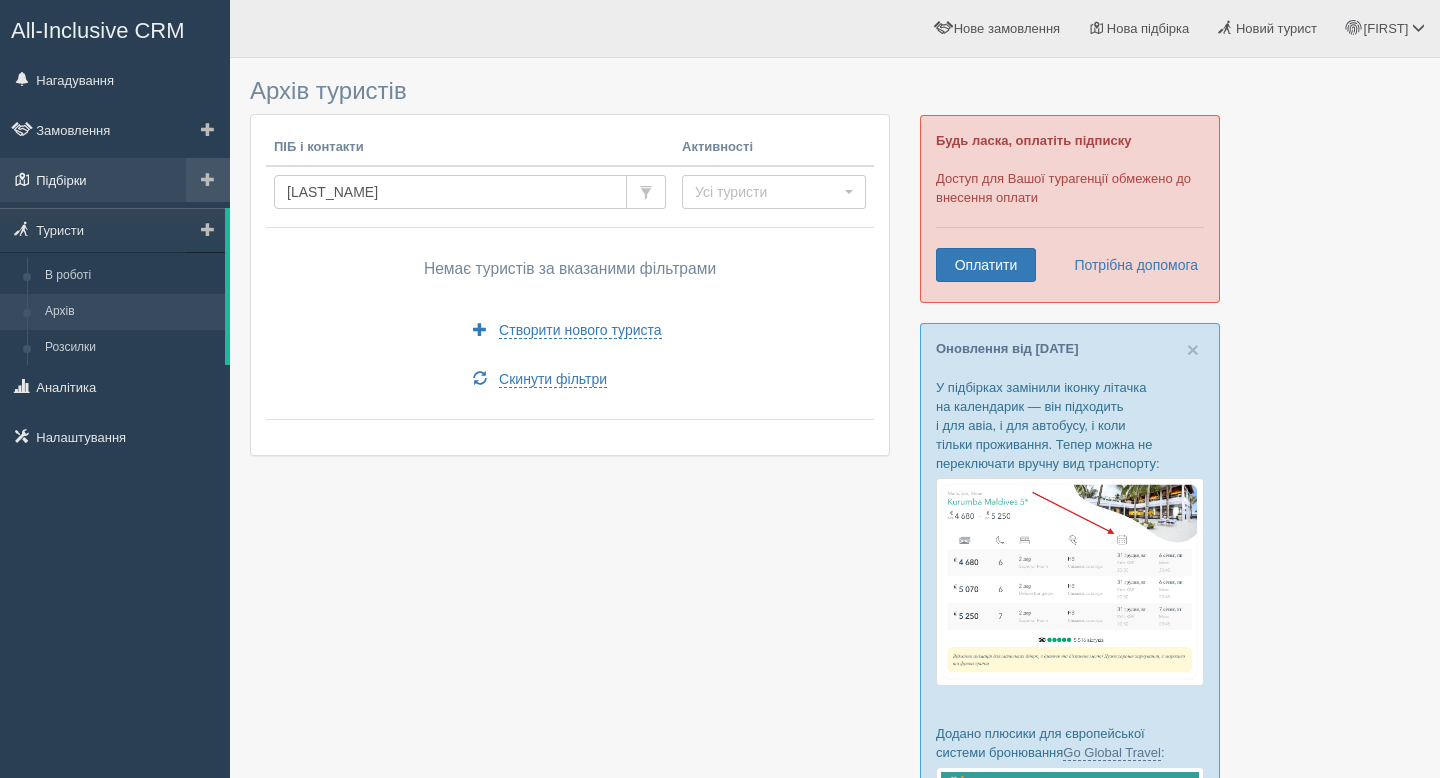 click on "Підбірки" at bounding box center (115, 180) 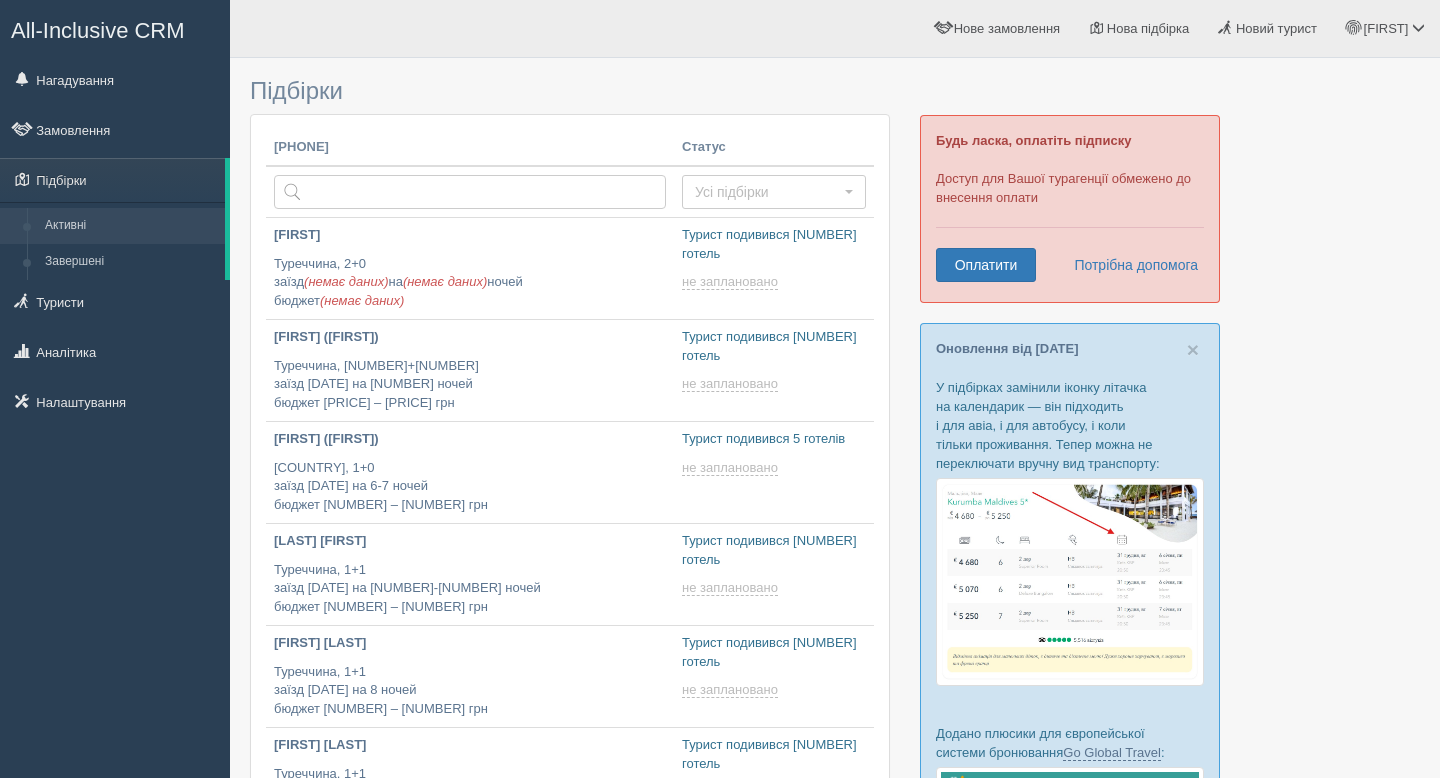 scroll, scrollTop: 0, scrollLeft: 0, axis: both 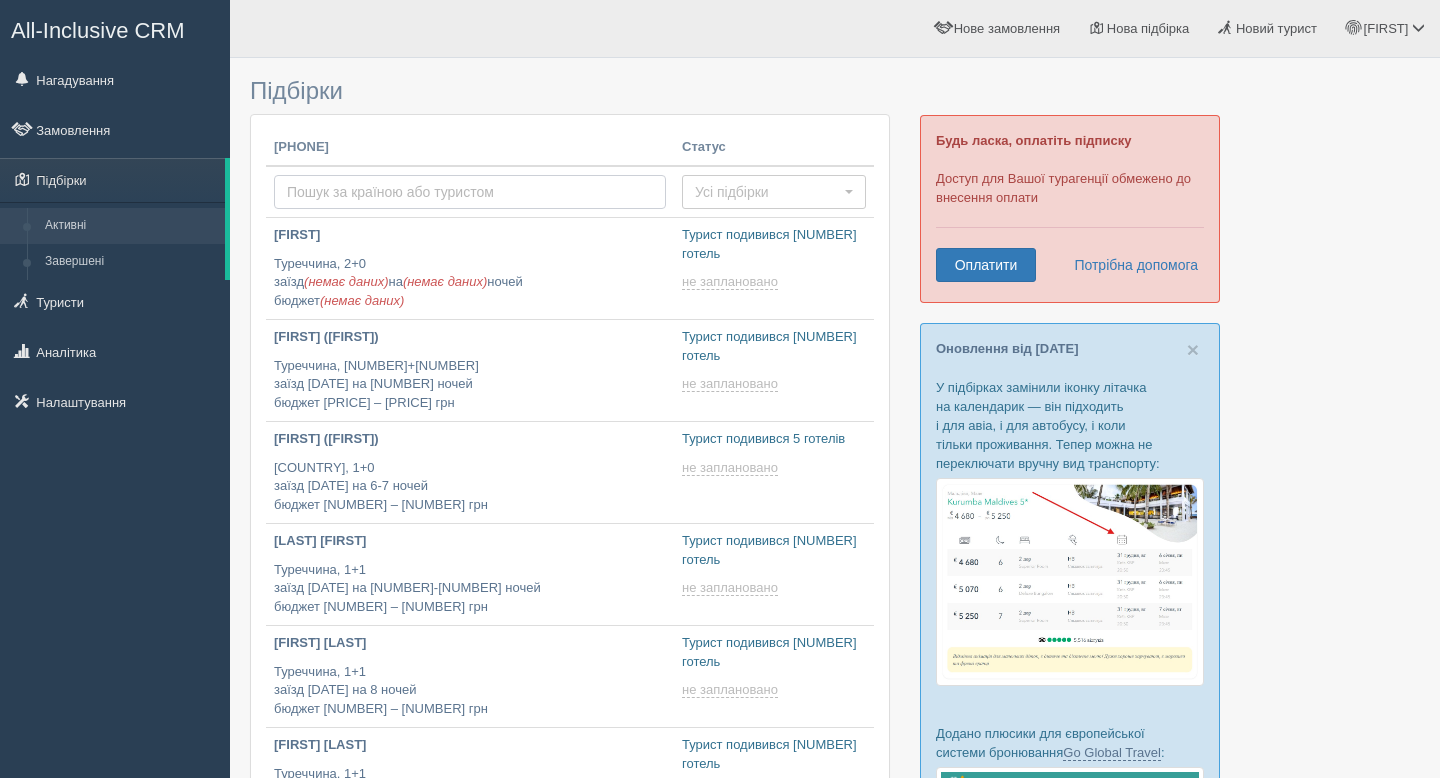 click at bounding box center (470, 192) 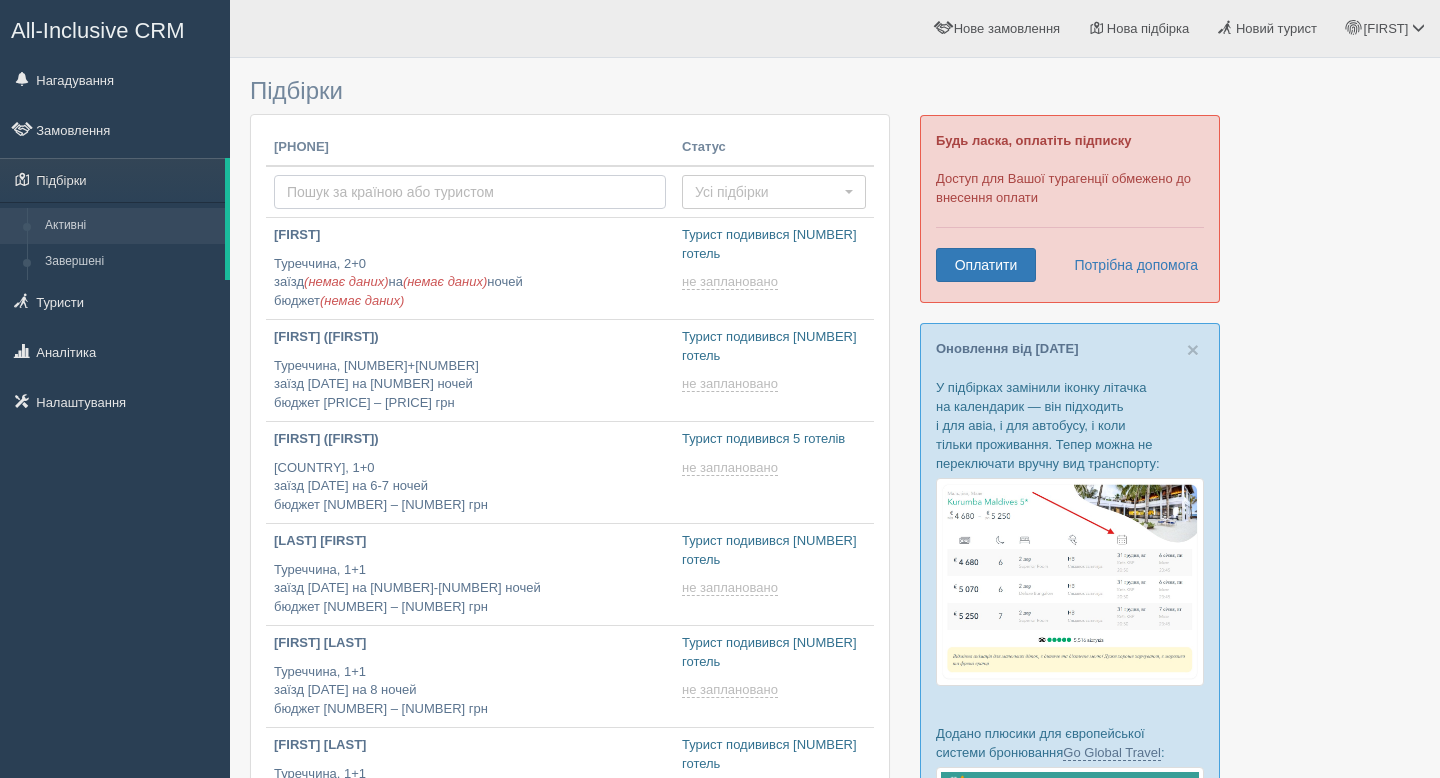 paste on "[LAST]" 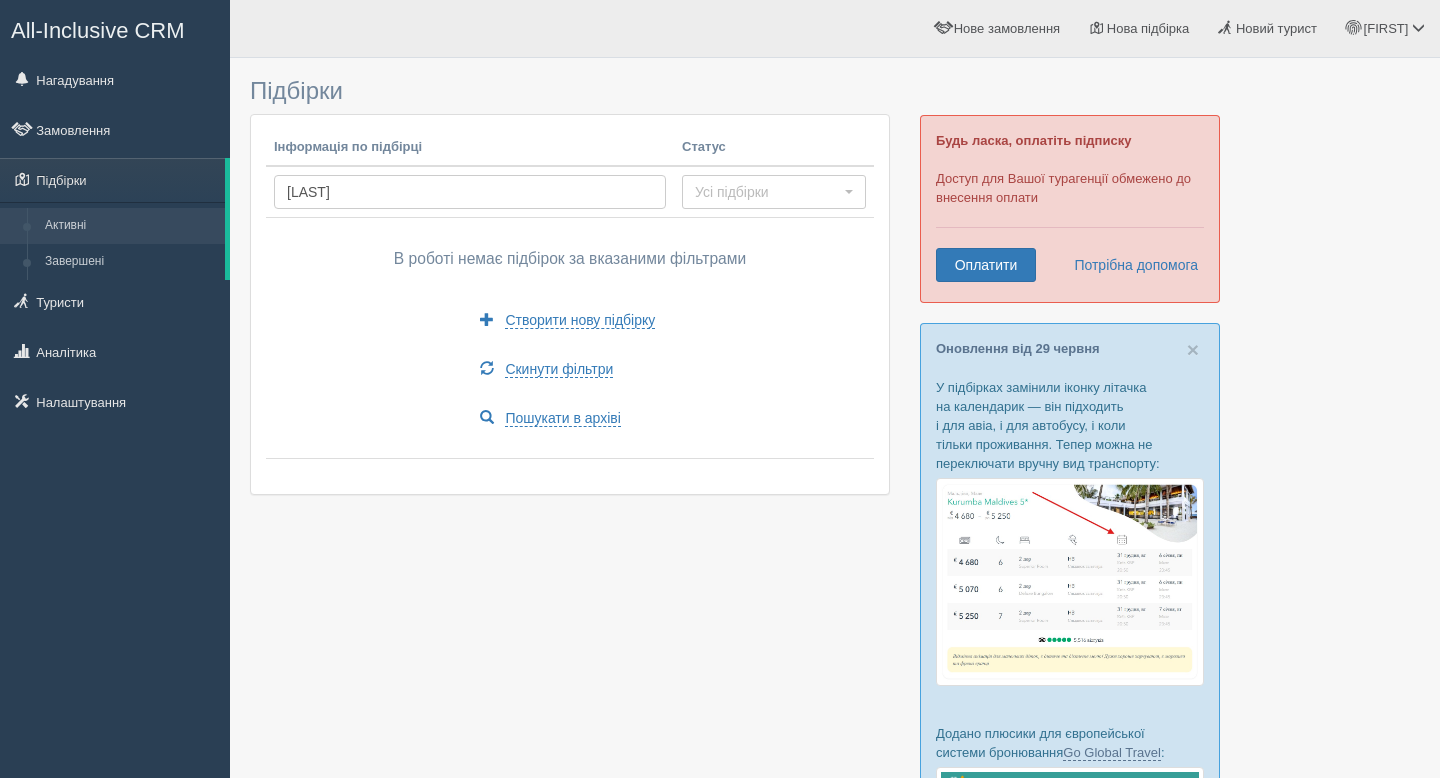 scroll, scrollTop: 0, scrollLeft: 0, axis: both 